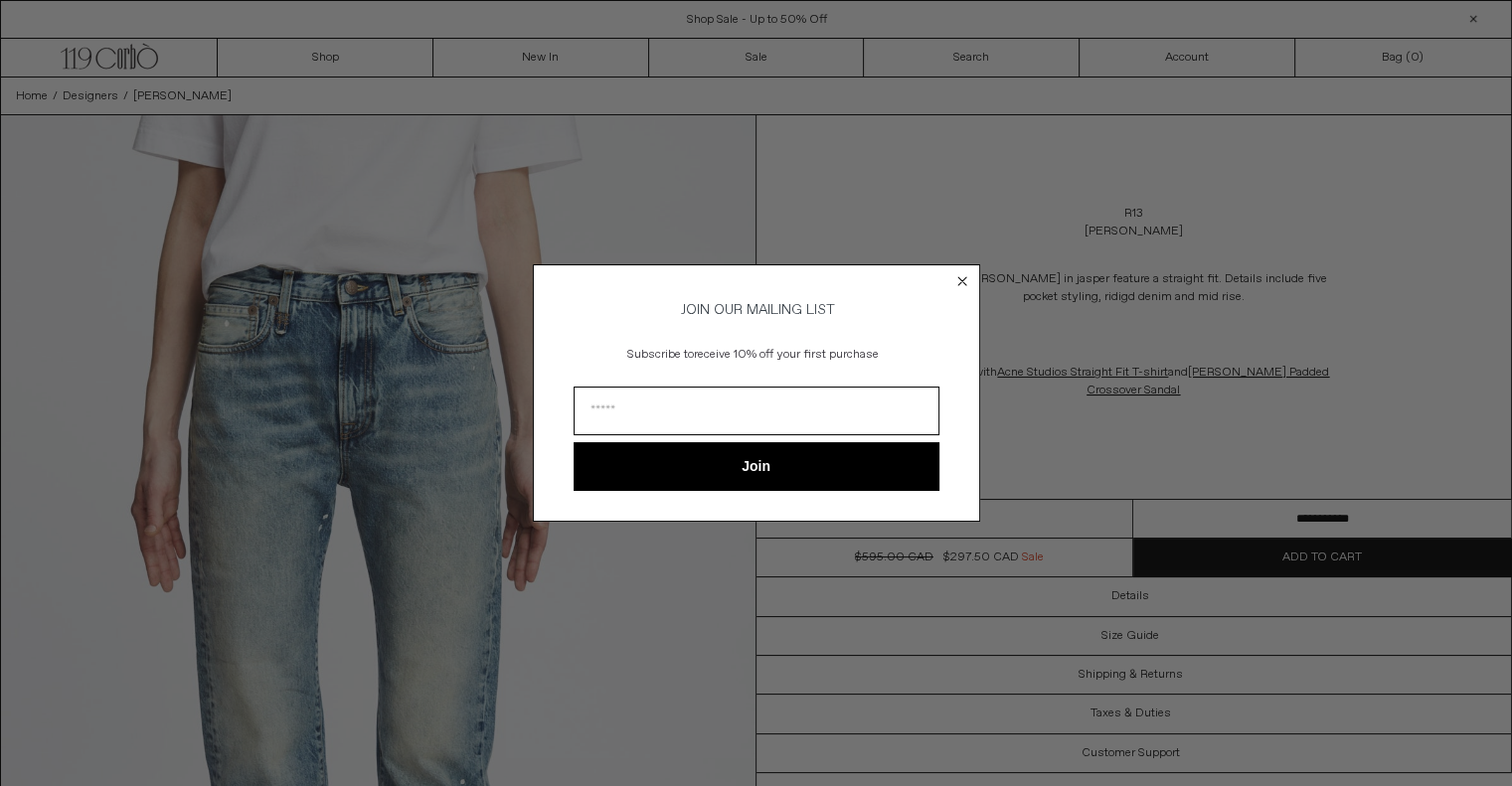scroll, scrollTop: 0, scrollLeft: 0, axis: both 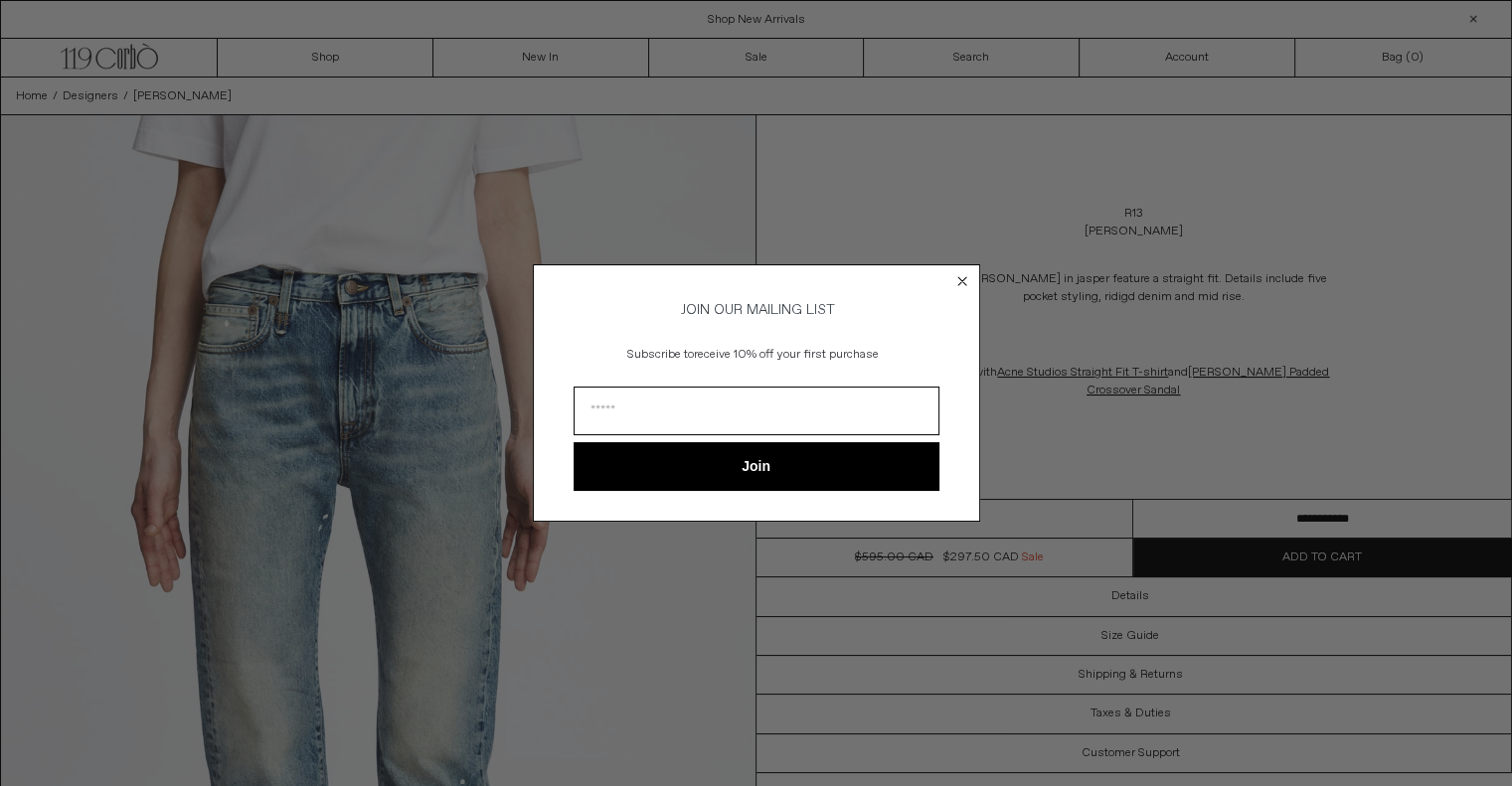 click 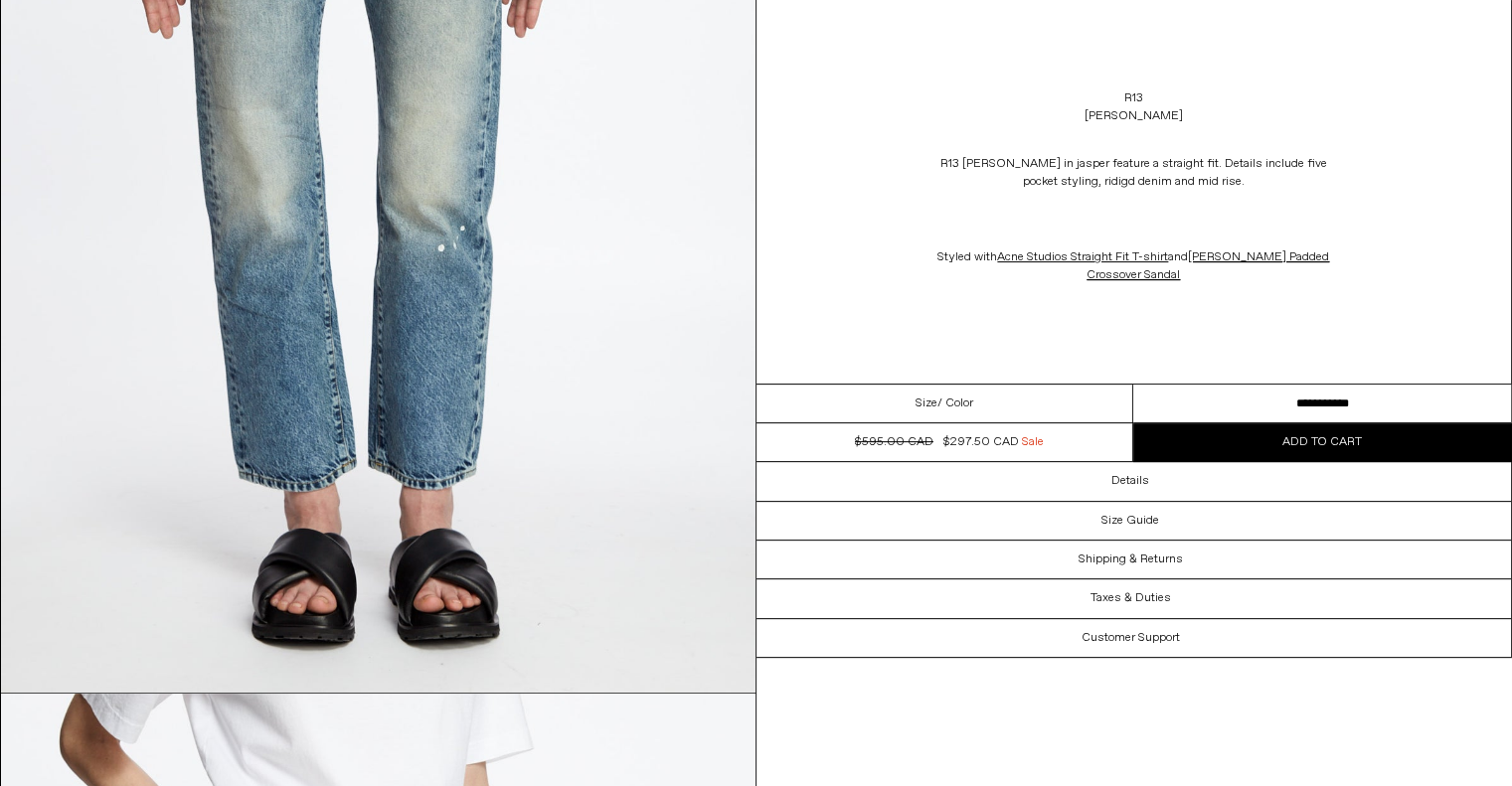 scroll, scrollTop: 596, scrollLeft: 0, axis: vertical 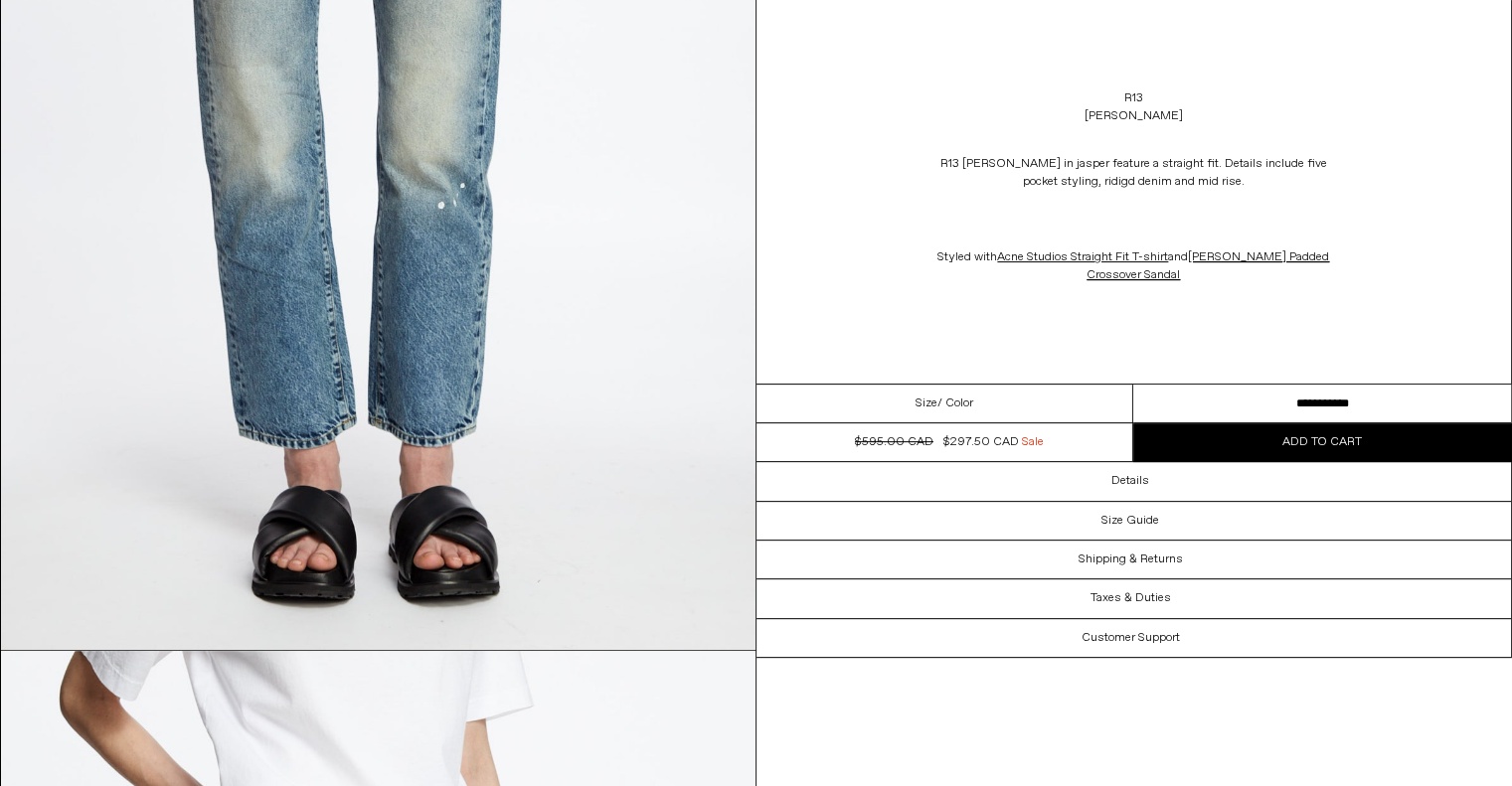 click on "**********" at bounding box center (1322, 403) 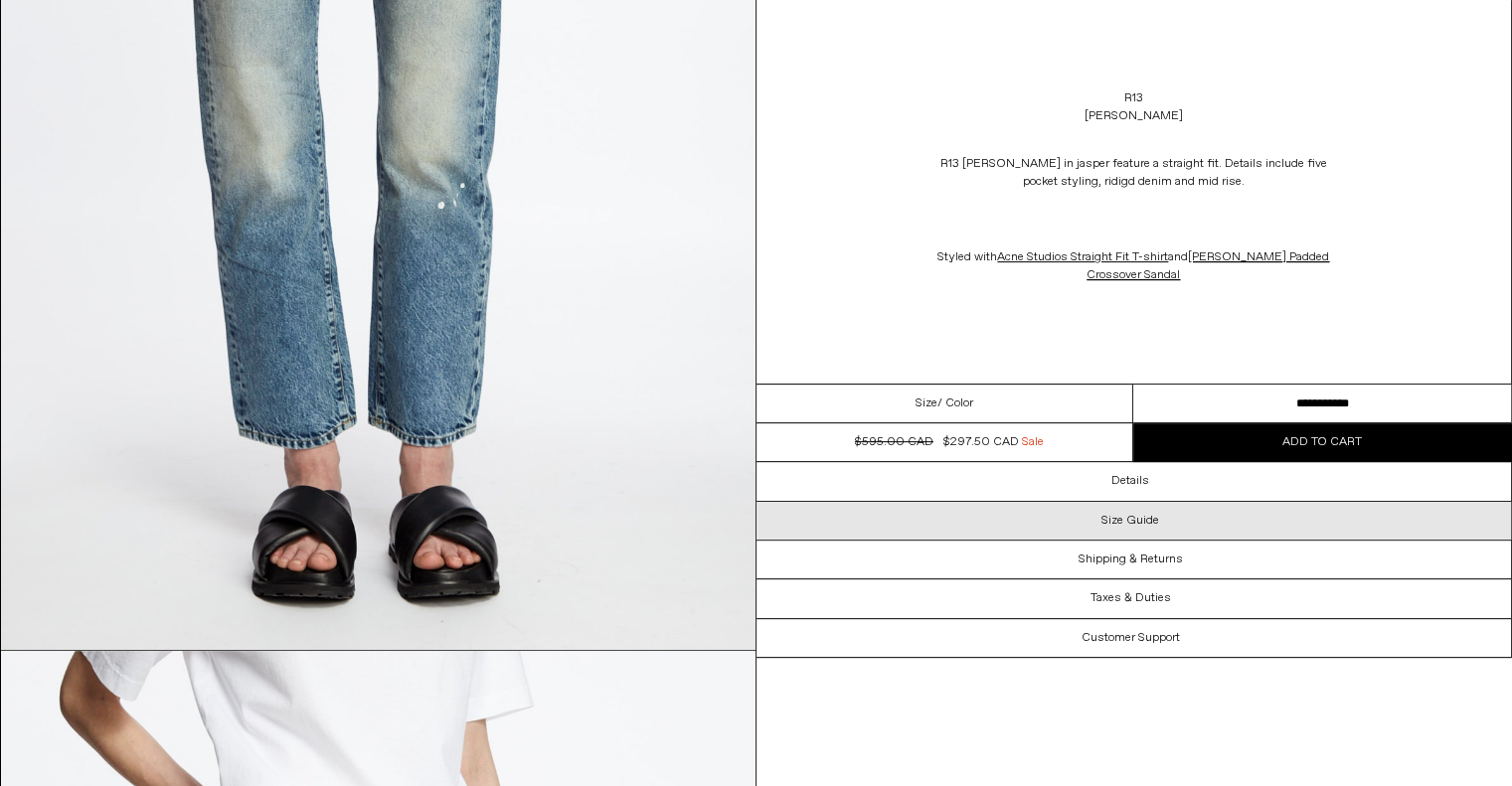 click on "Size Guide" at bounding box center (1130, 521) 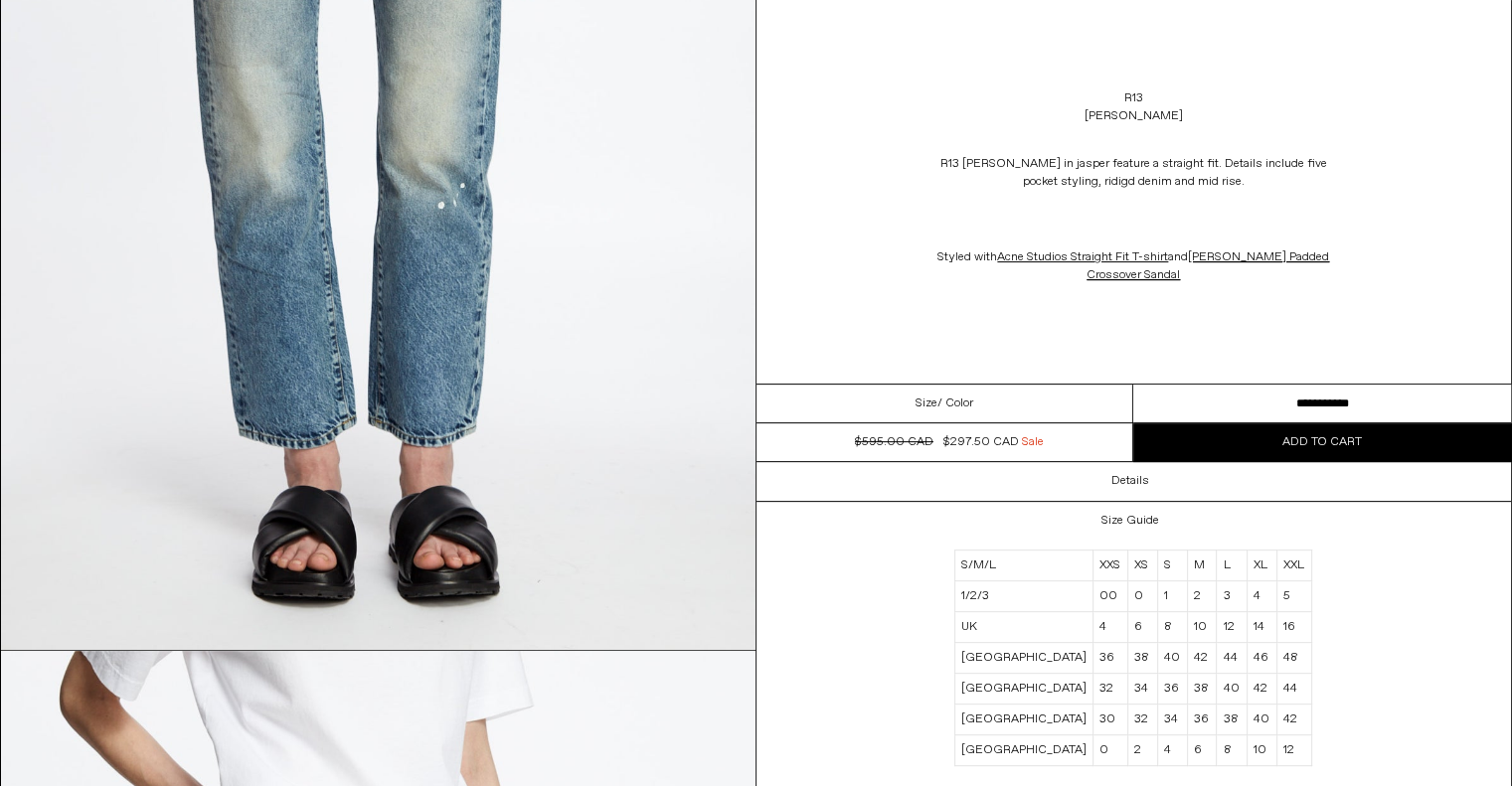 scroll, scrollTop: 696, scrollLeft: 0, axis: vertical 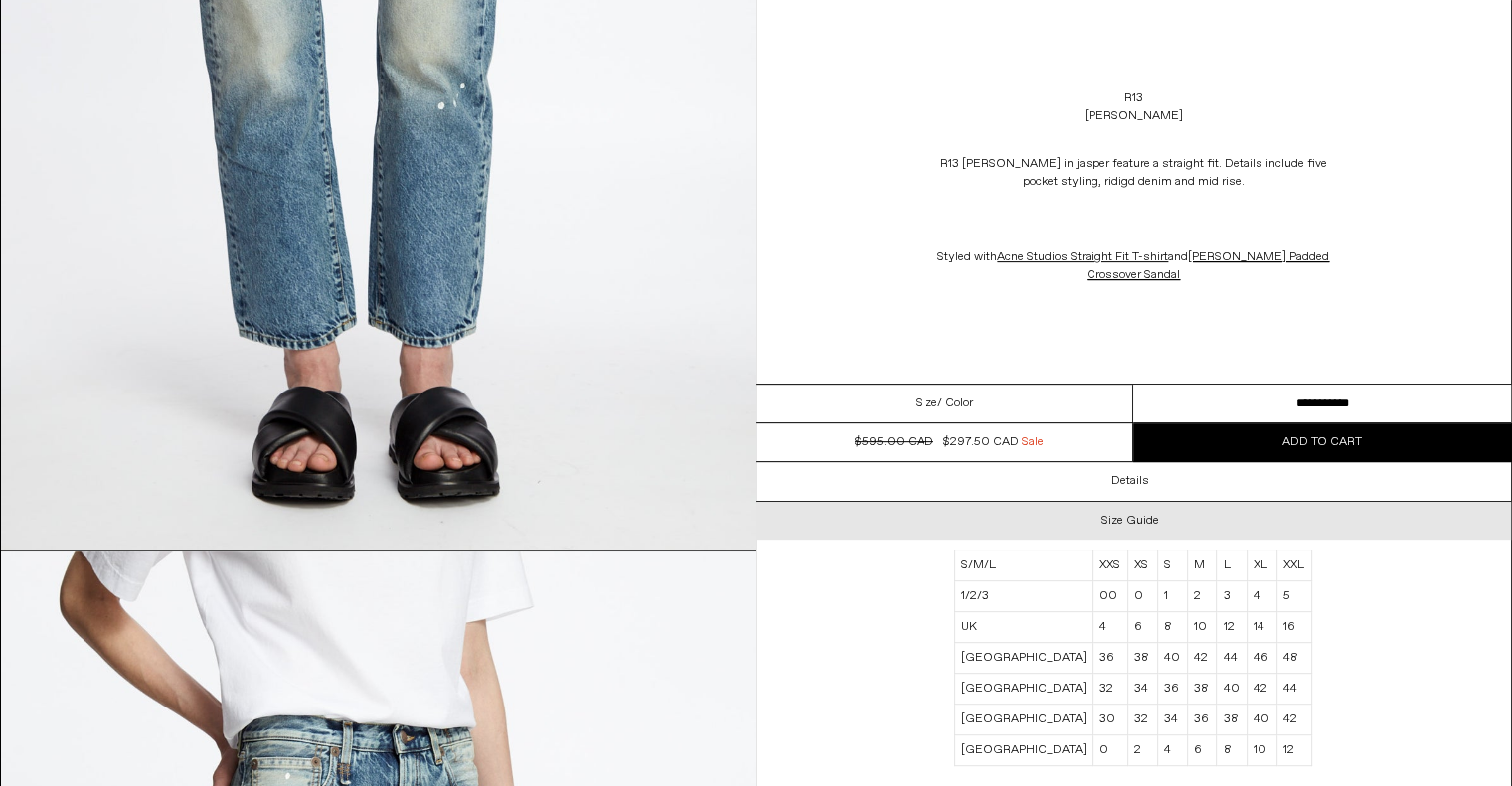 click on "Size Guide" at bounding box center (1134, 521) 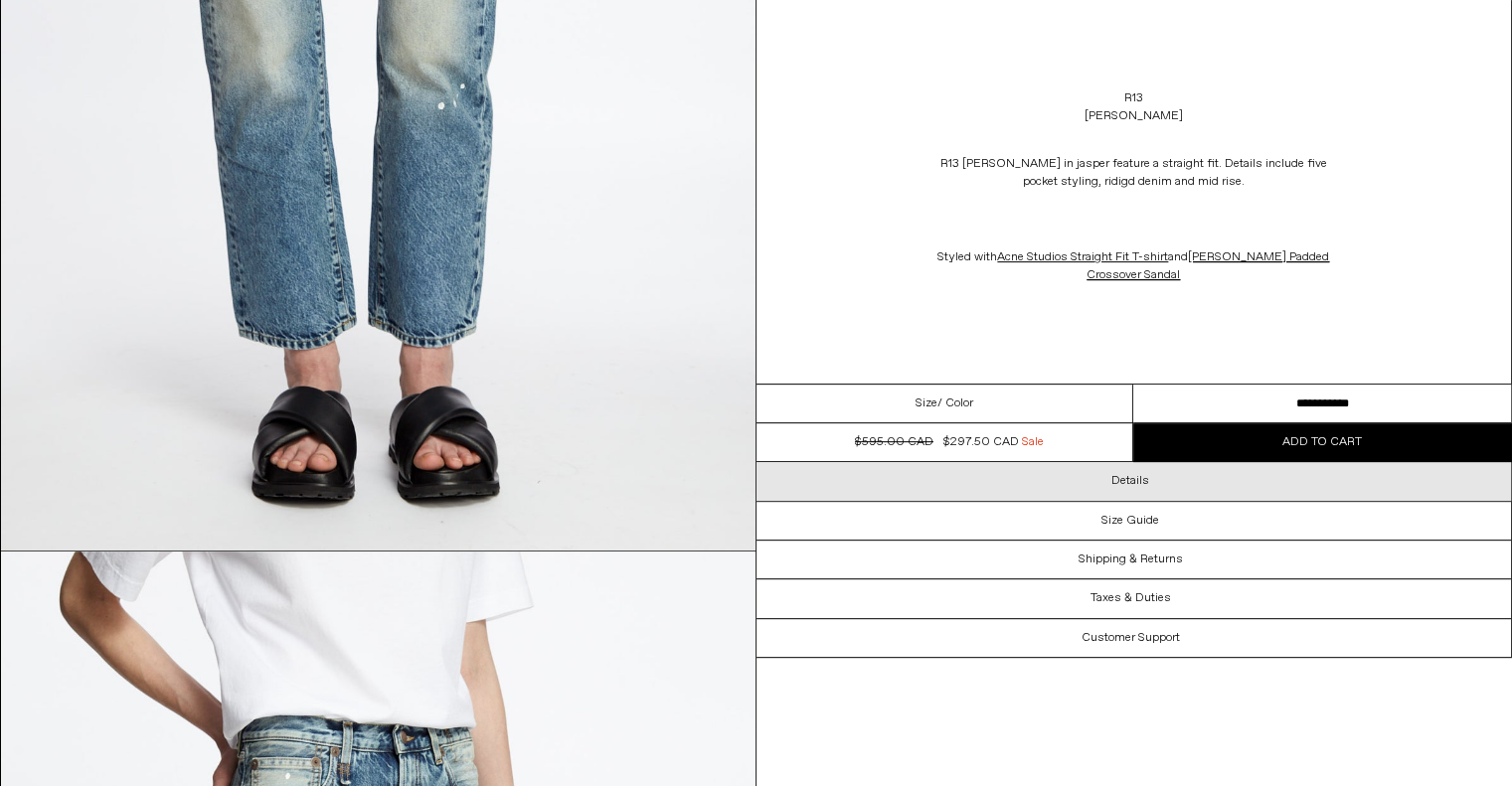click on "Details" at bounding box center (1134, 481) 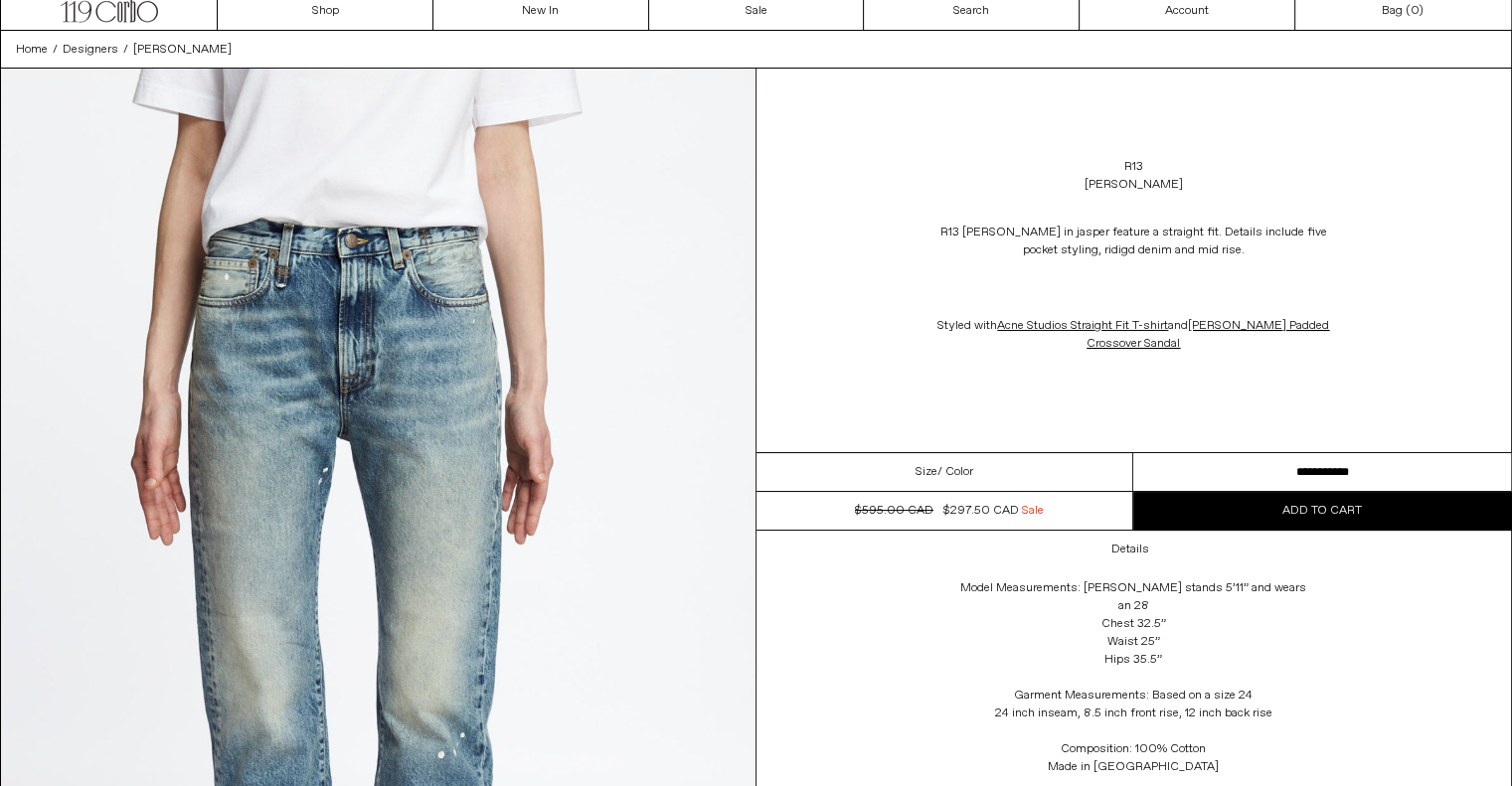 scroll, scrollTop: 0, scrollLeft: 0, axis: both 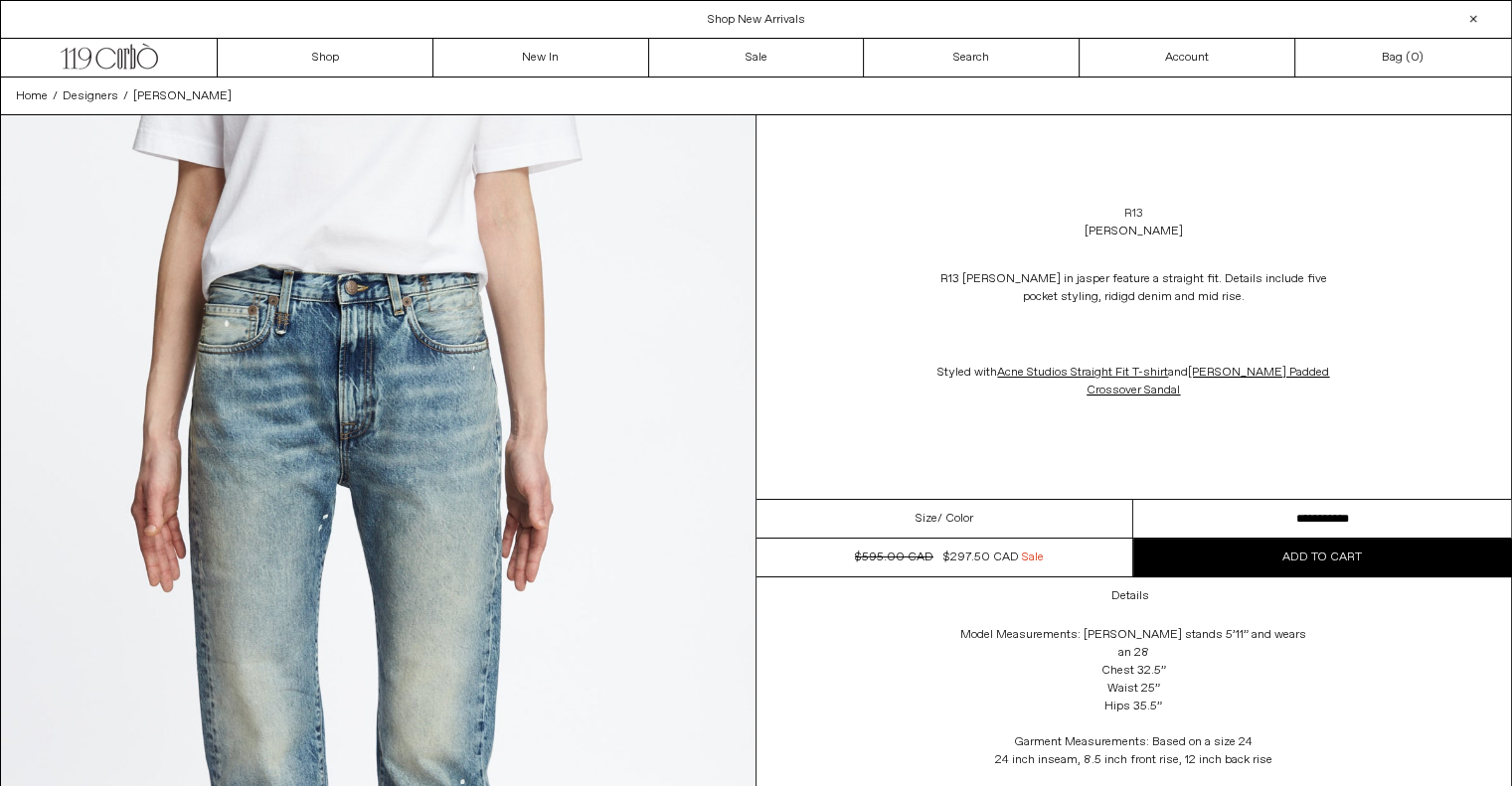 click on "R13" at bounding box center [1133, 214] 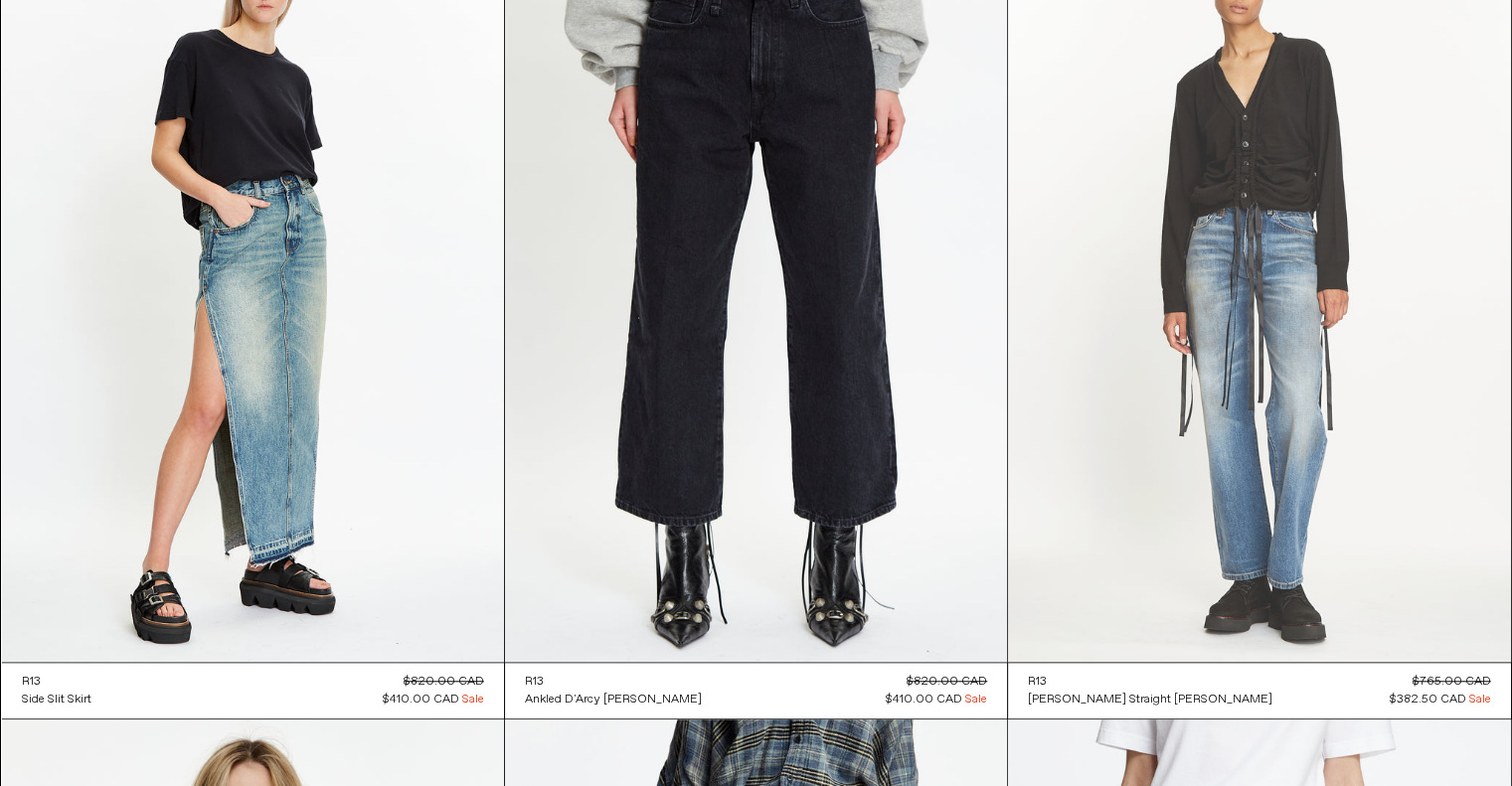 scroll, scrollTop: 9253, scrollLeft: 0, axis: vertical 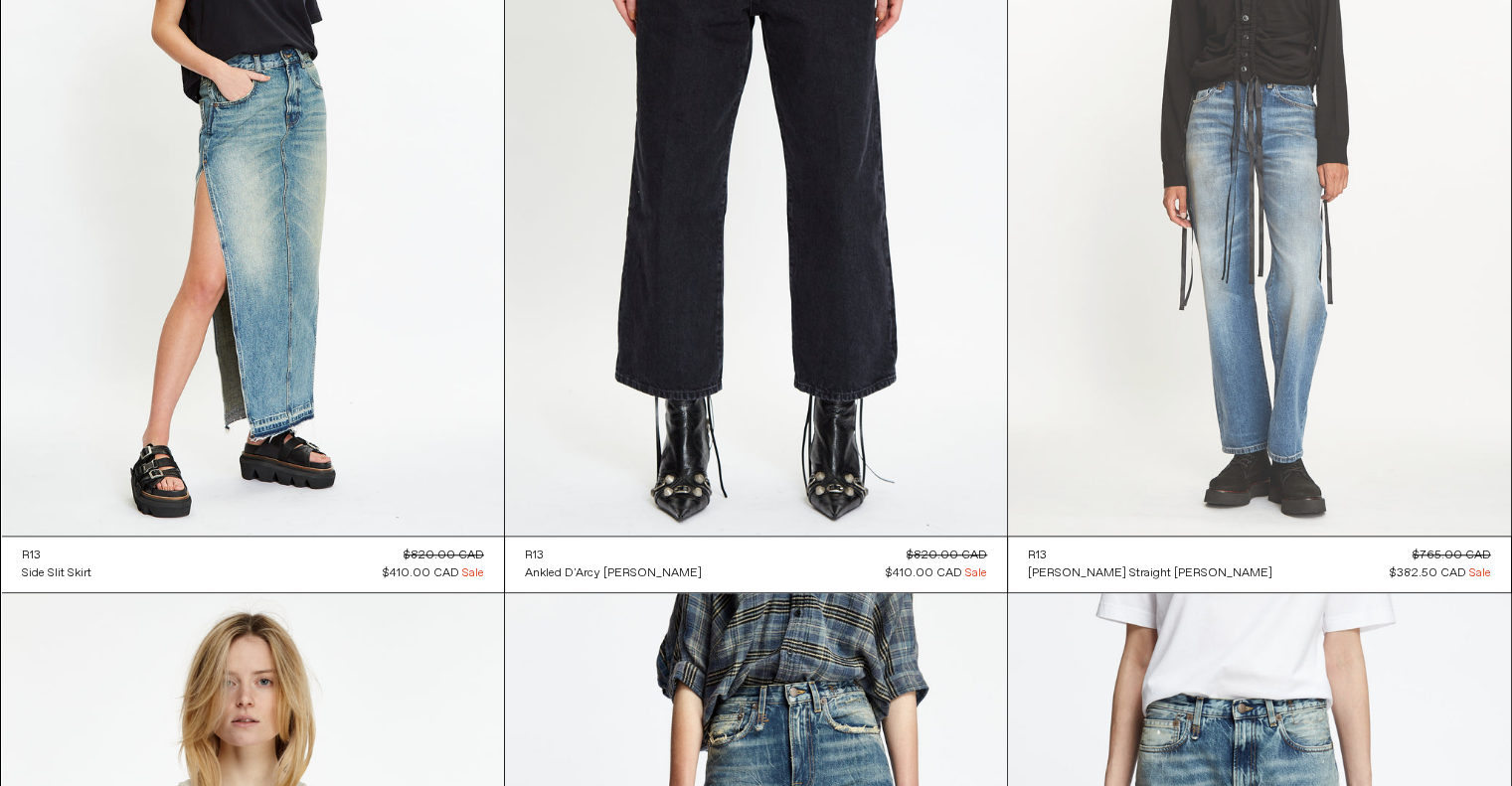 click at bounding box center [1259, 159] 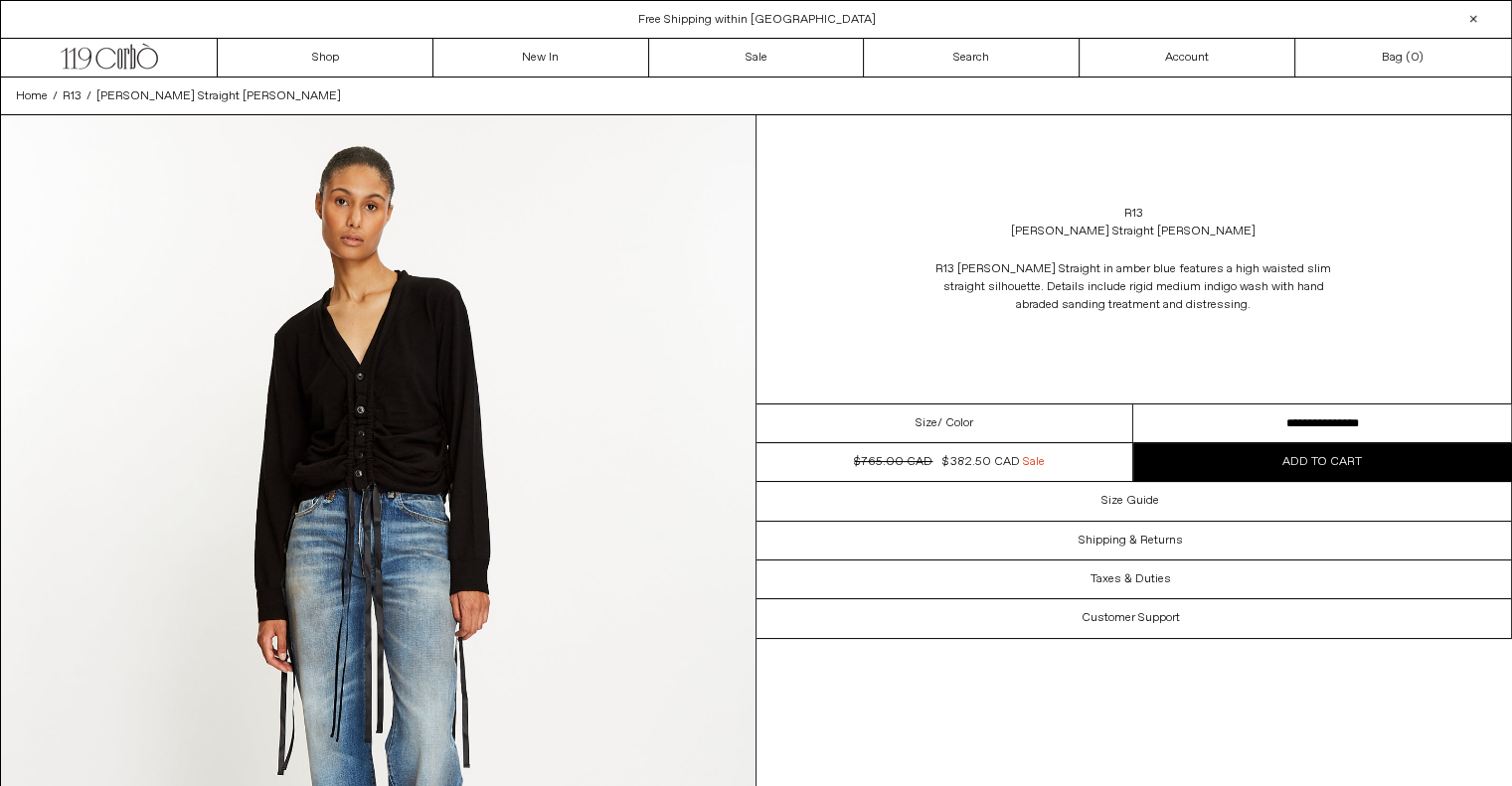 scroll, scrollTop: 0, scrollLeft: 0, axis: both 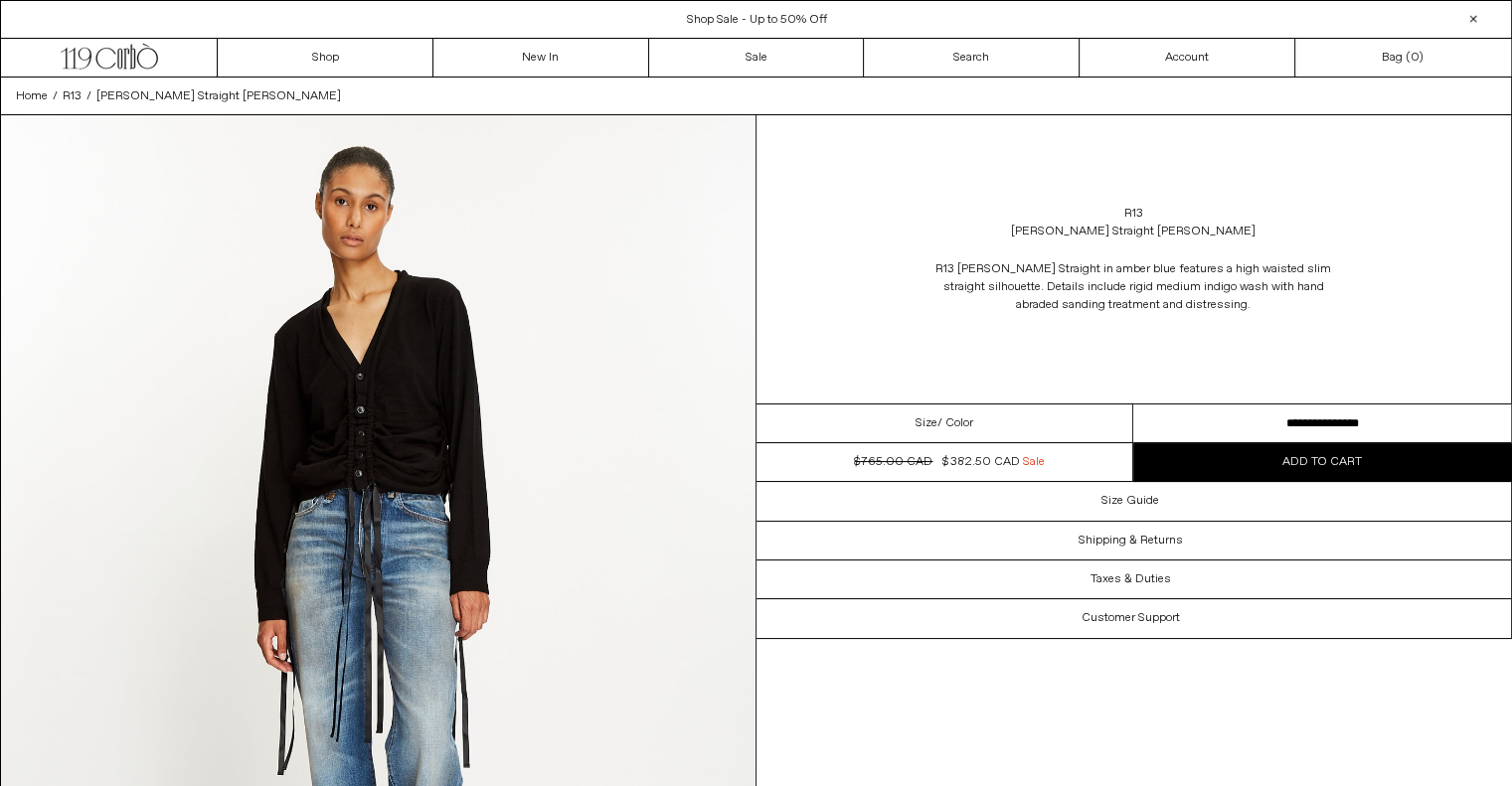 drag, startPoint x: 1328, startPoint y: 416, endPoint x: 1245, endPoint y: 429, distance: 84 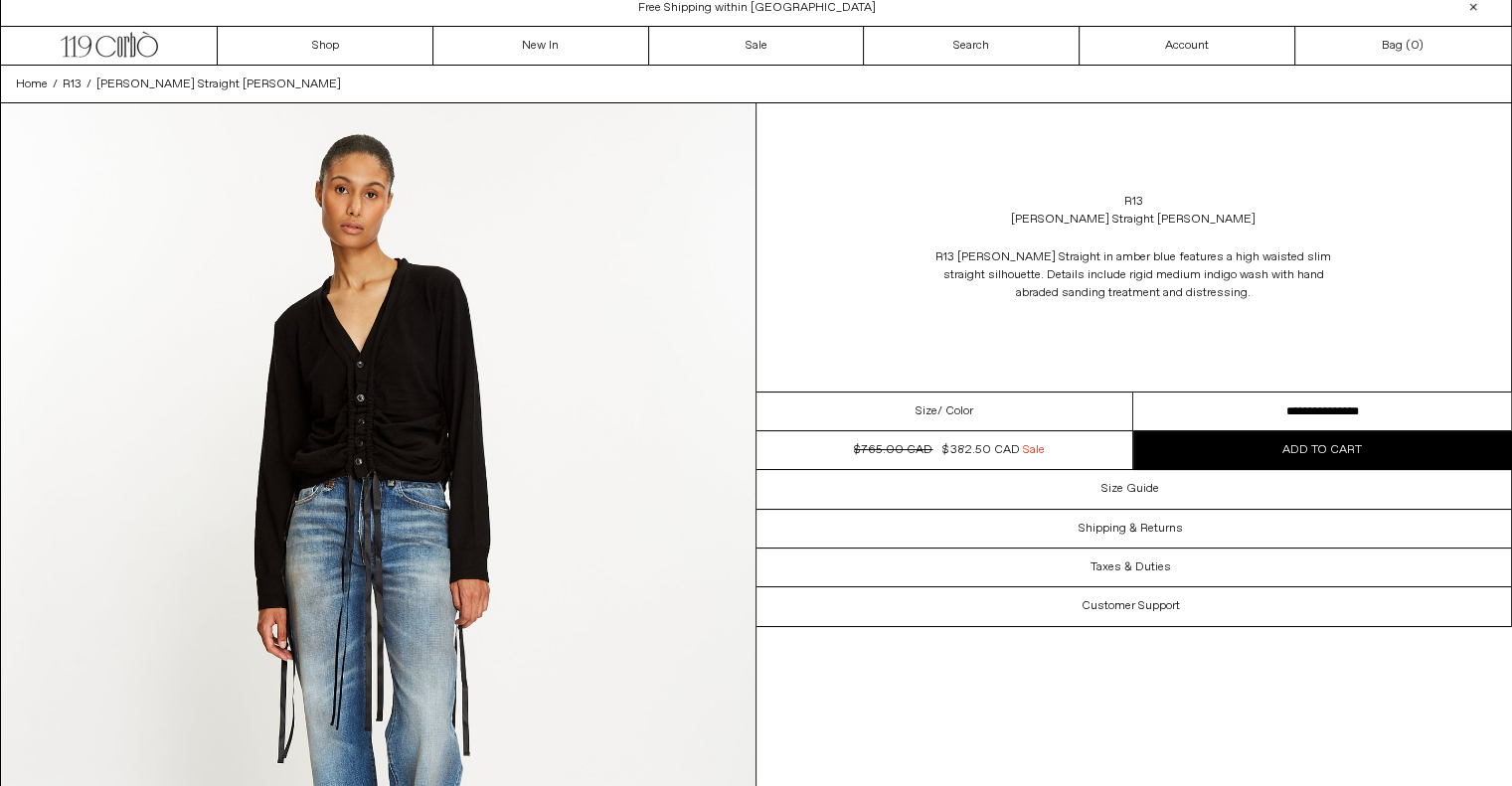 scroll, scrollTop: 0, scrollLeft: 0, axis: both 